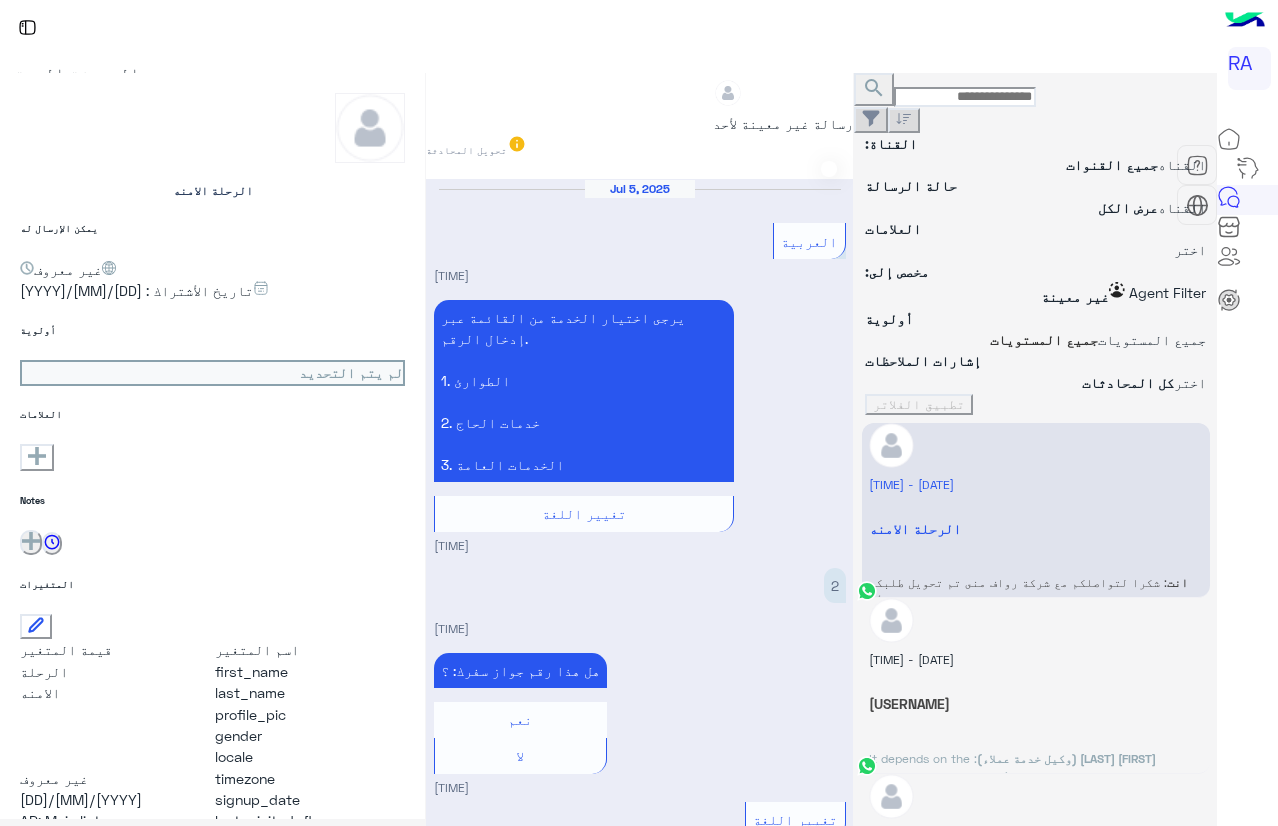 scroll, scrollTop: 0, scrollLeft: 0, axis: both 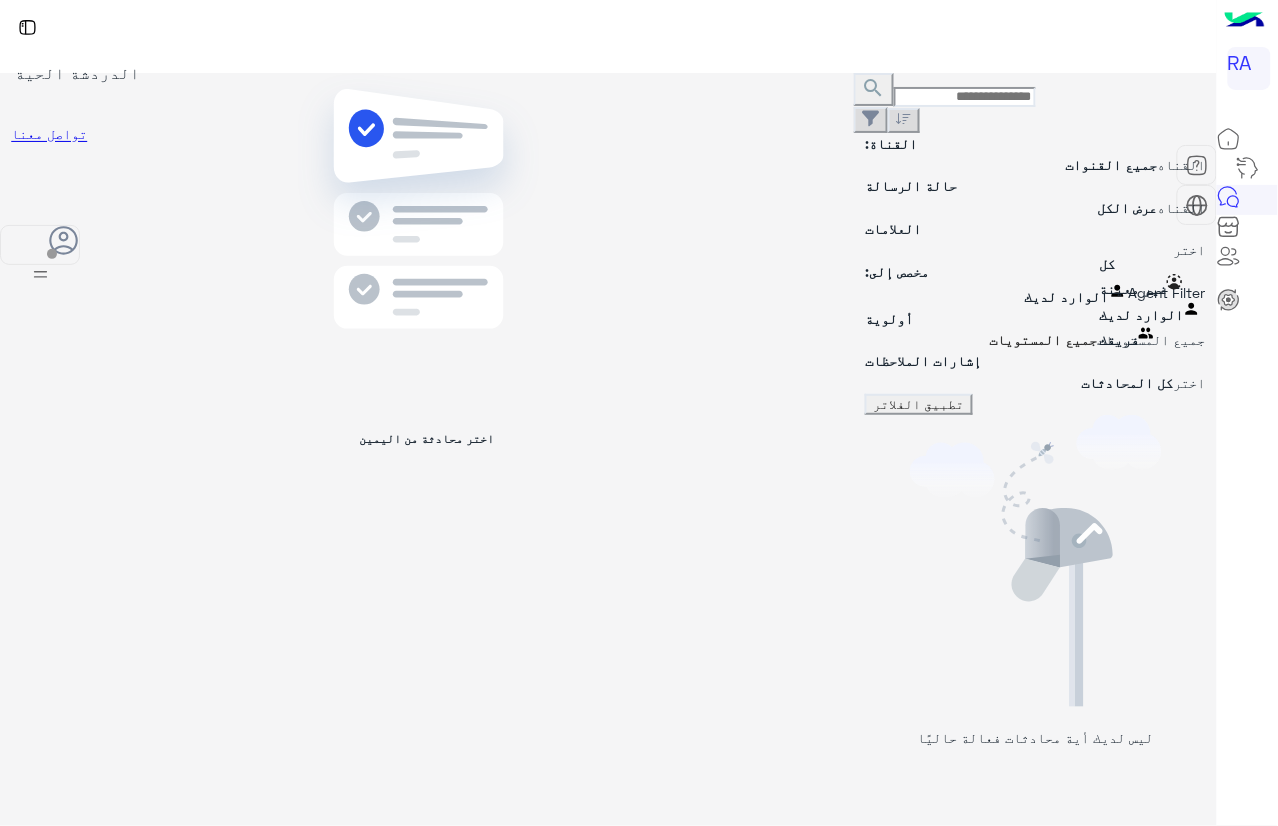 click at bounding box center (1035, 292) 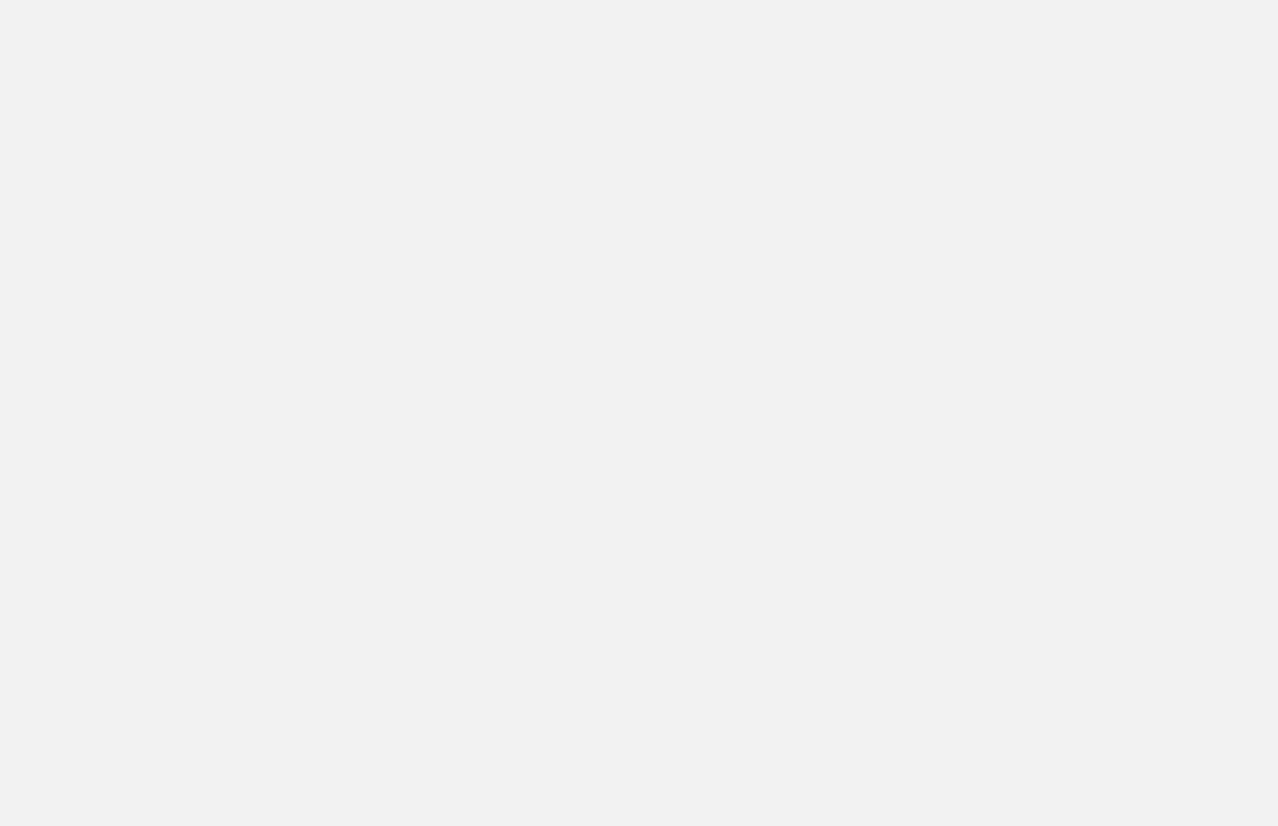 scroll, scrollTop: 0, scrollLeft: 0, axis: both 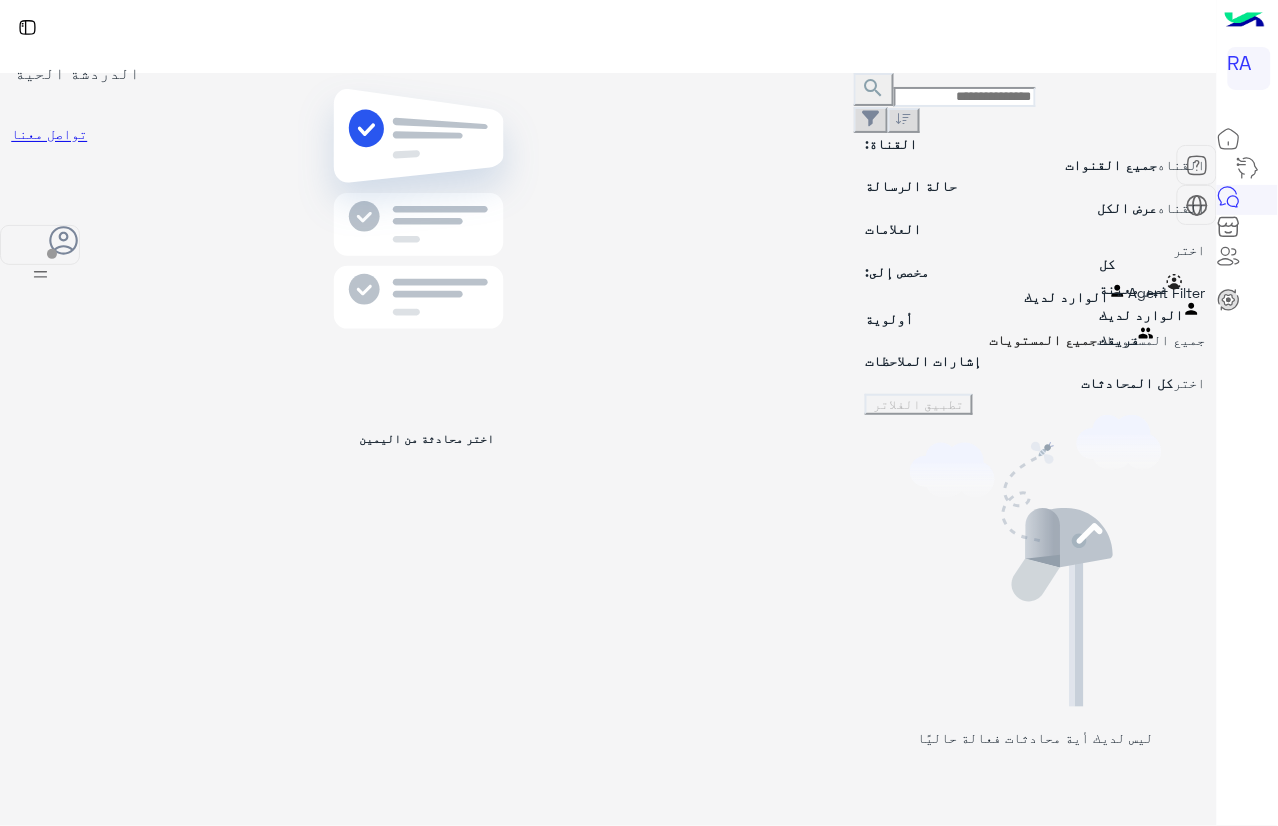 drag, startPoint x: 1167, startPoint y: 239, endPoint x: 1143, endPoint y: 302, distance: 67.41662 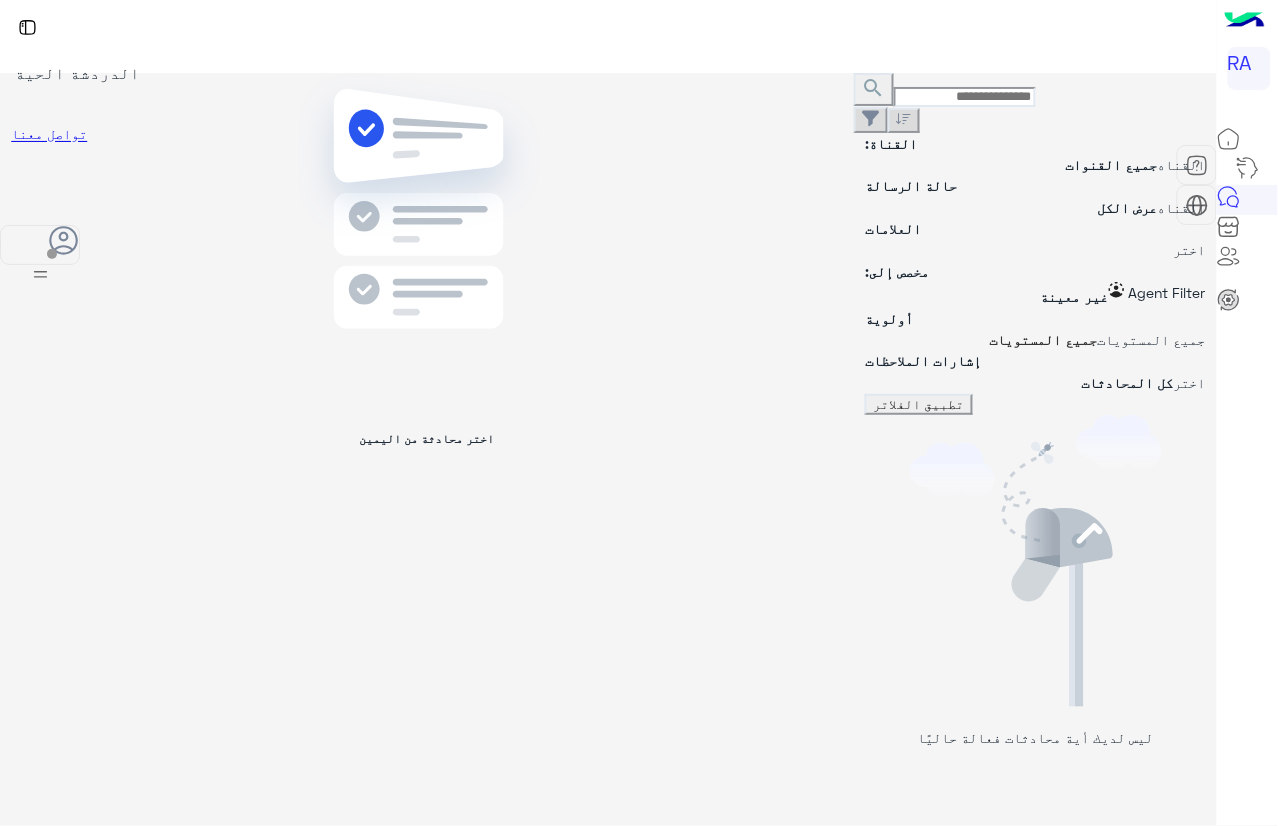 click on "تطبيق الفلاتر" at bounding box center [919, 404] 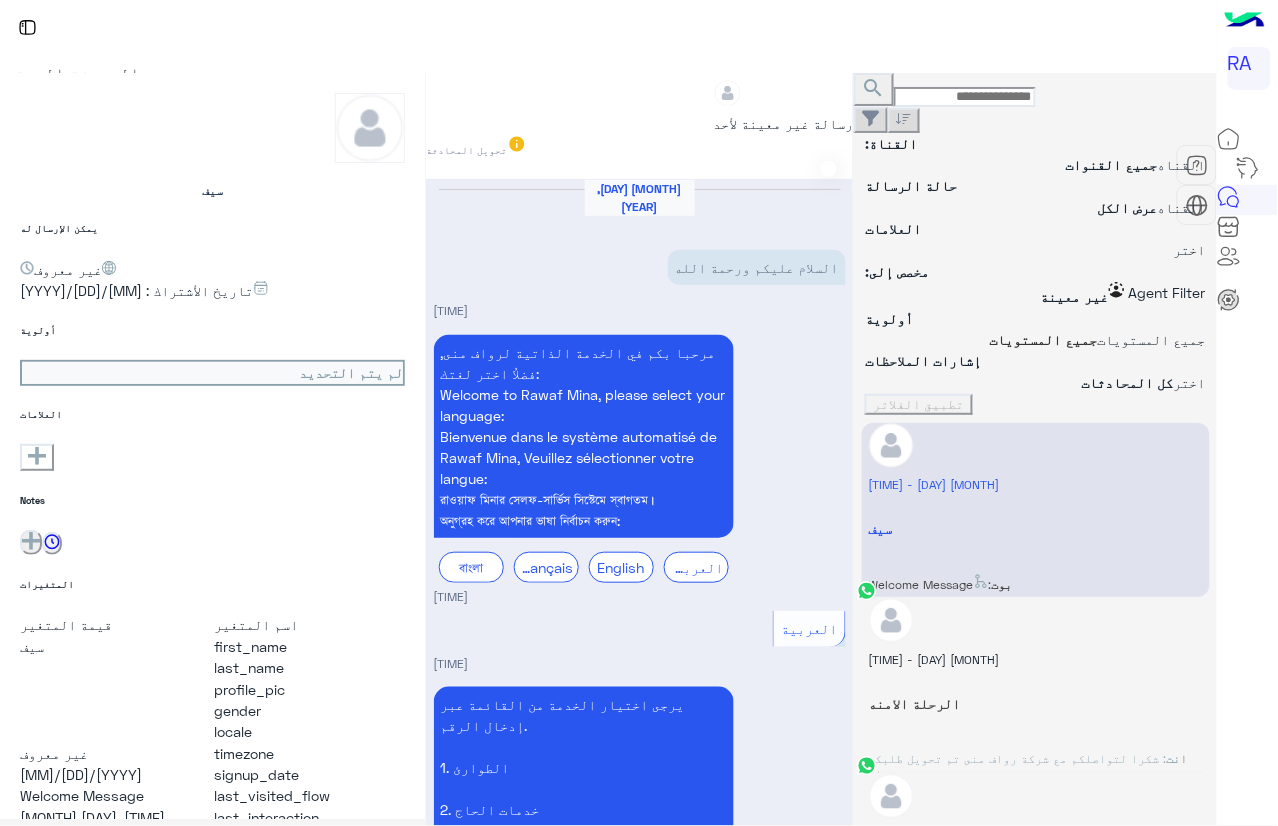 scroll, scrollTop: 1458, scrollLeft: 0, axis: vertical 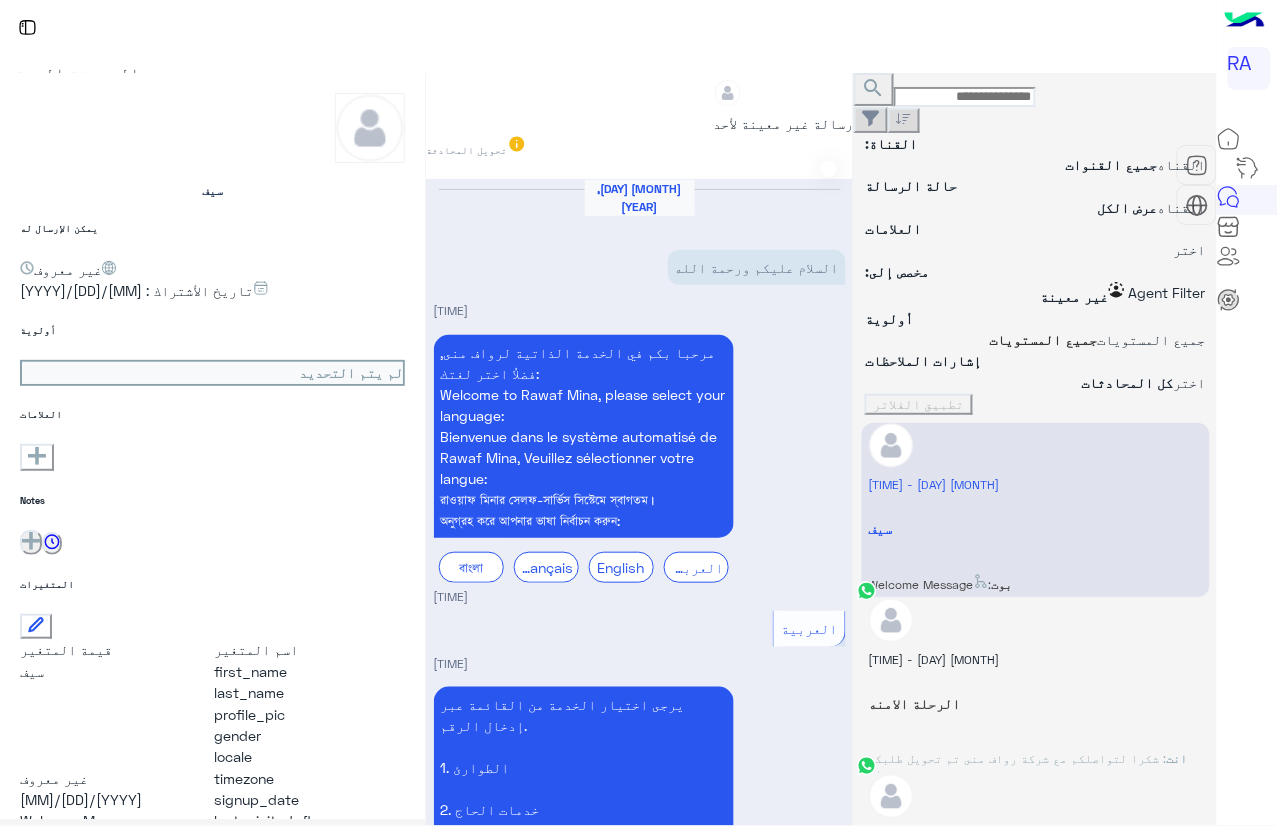 click on "تغيير اللغة" at bounding box center (809, 629) 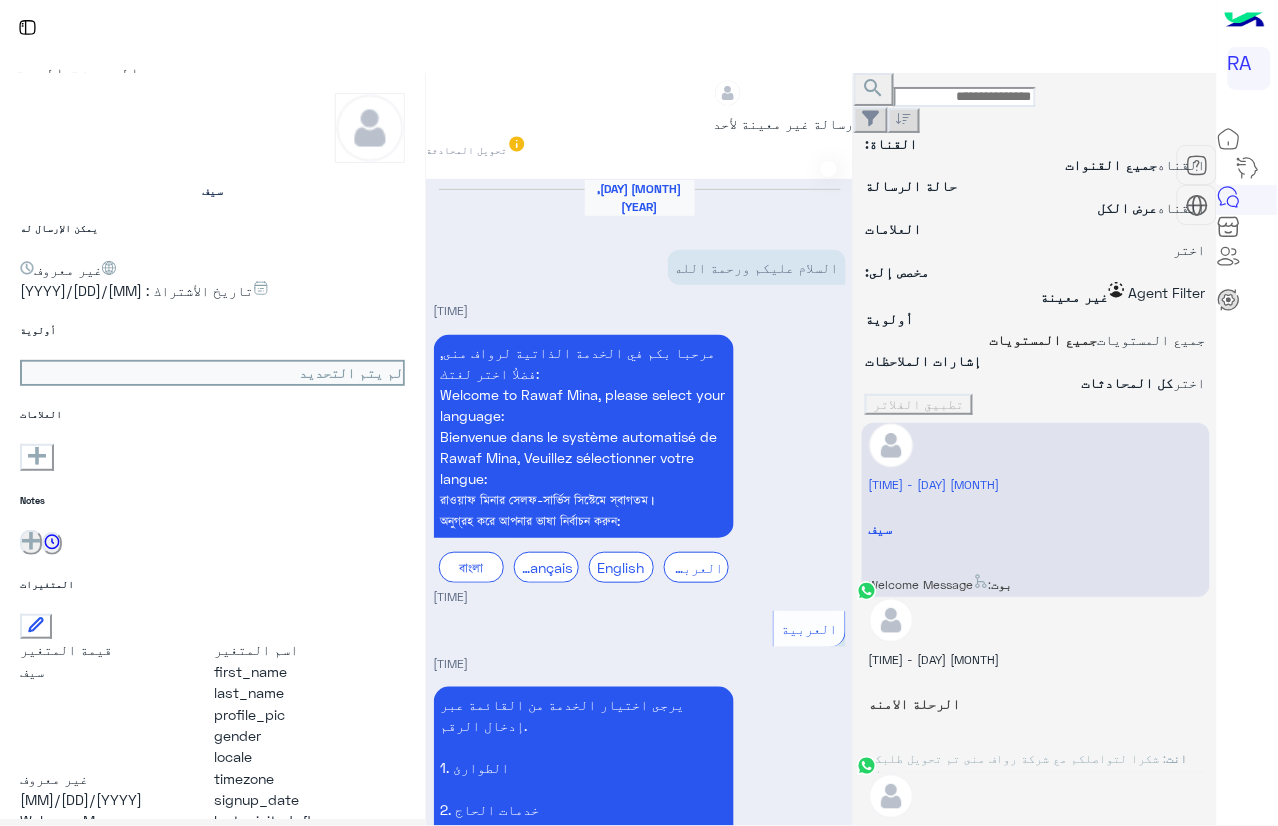 click on "Soumaya Bouzid  أغلق المحادثة   11:28 PM" at bounding box center [640, 1899] 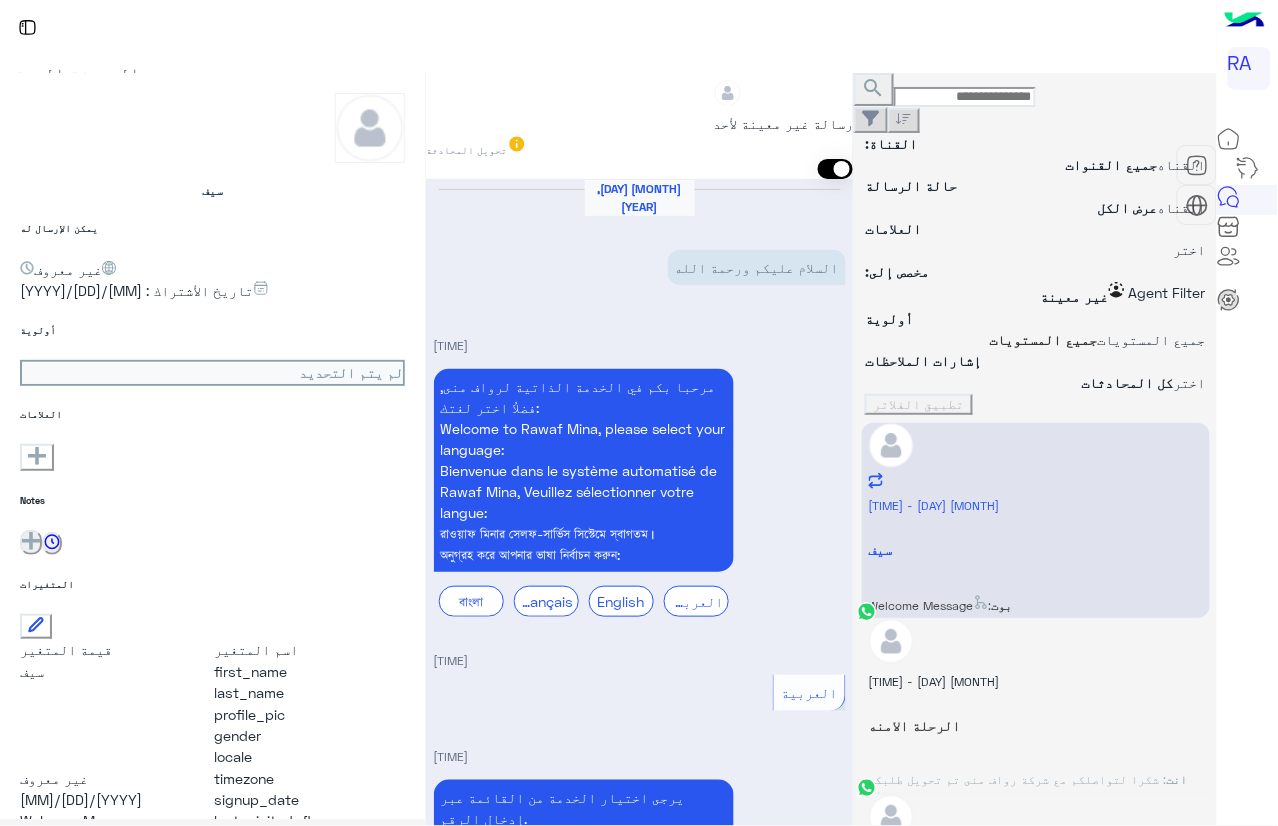 scroll, scrollTop: 1510, scrollLeft: 0, axis: vertical 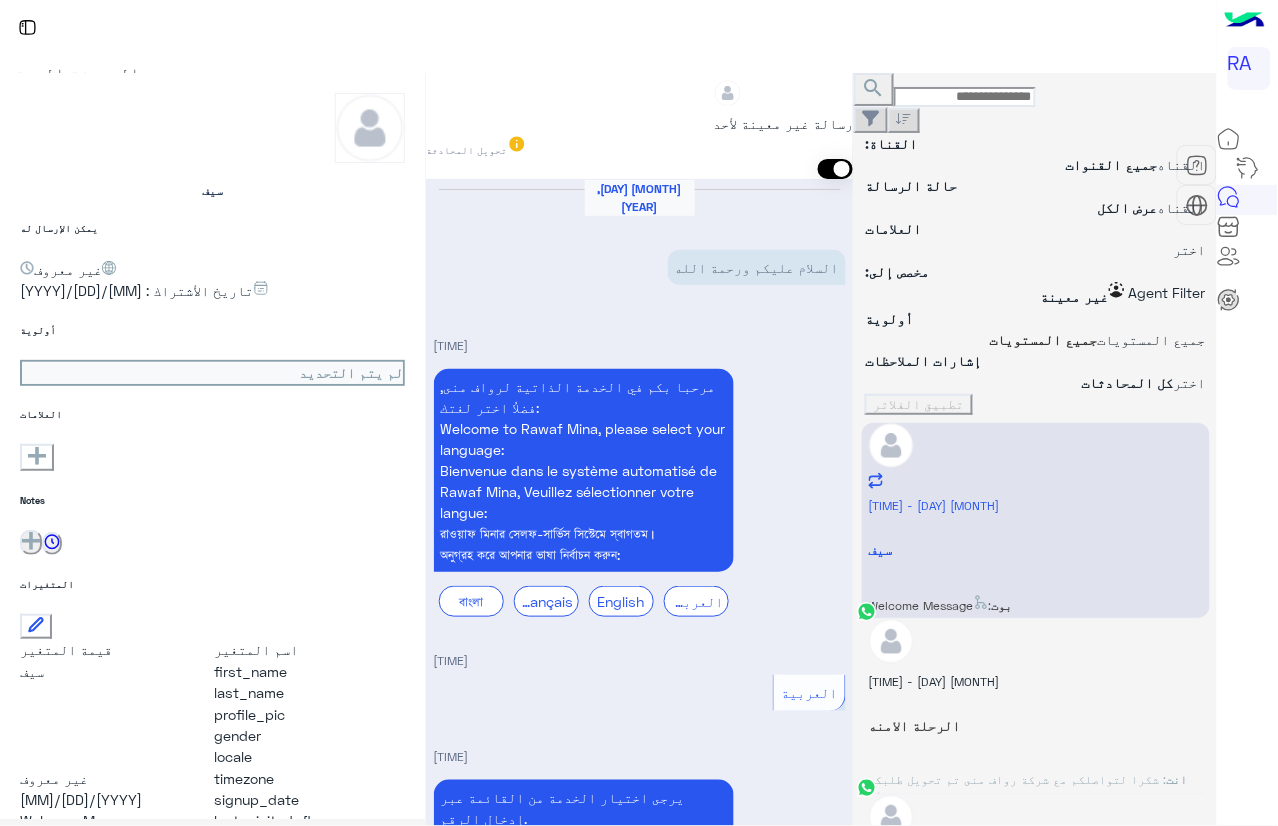 paste on "**********" 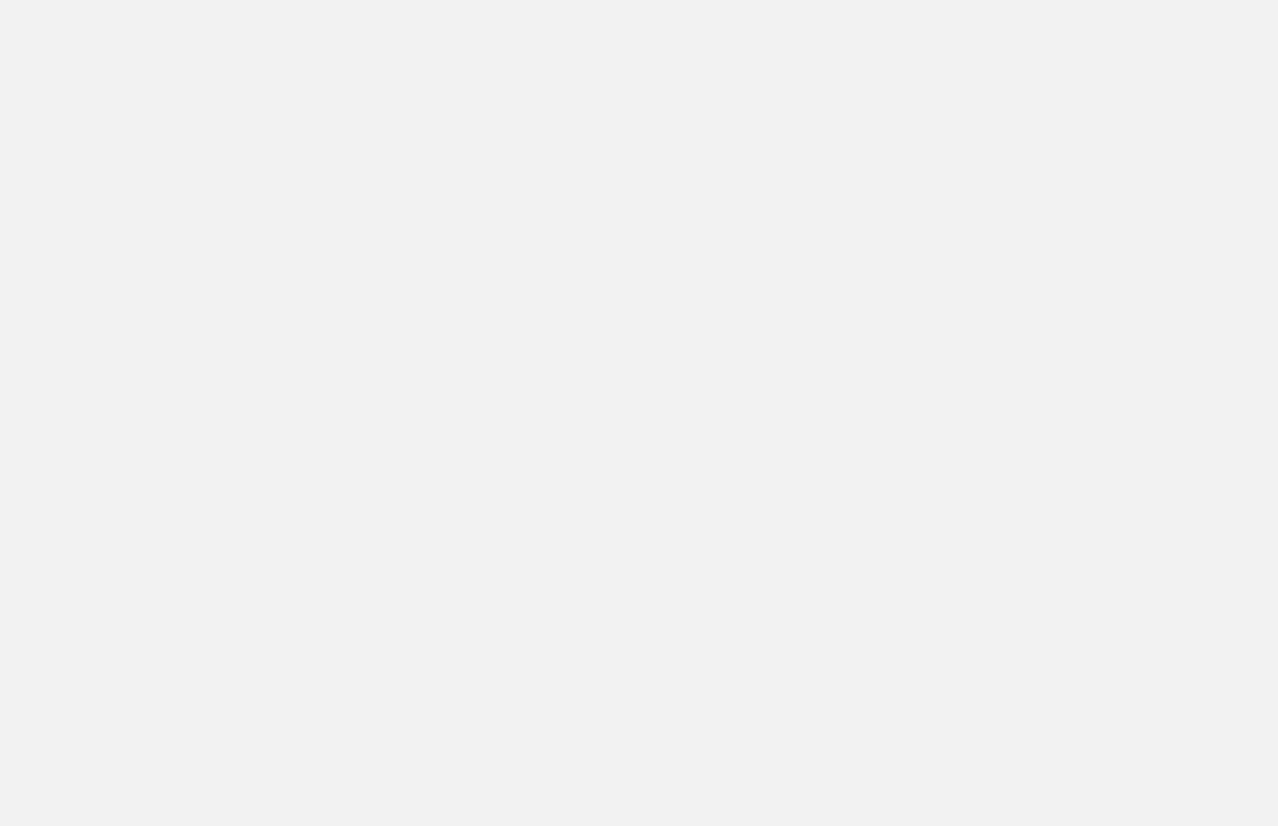 scroll, scrollTop: 0, scrollLeft: 0, axis: both 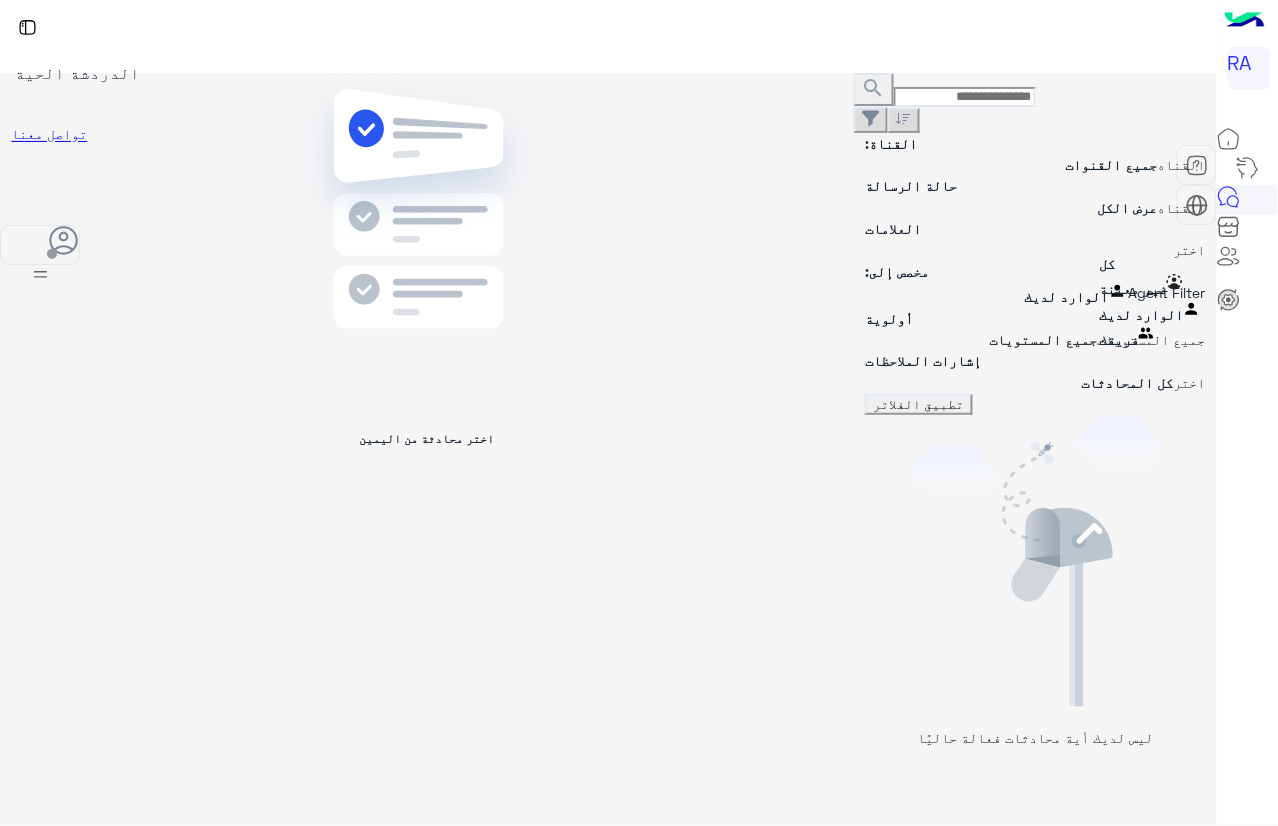 drag, startPoint x: 1135, startPoint y: 228, endPoint x: 1126, endPoint y: 297, distance: 69.58448 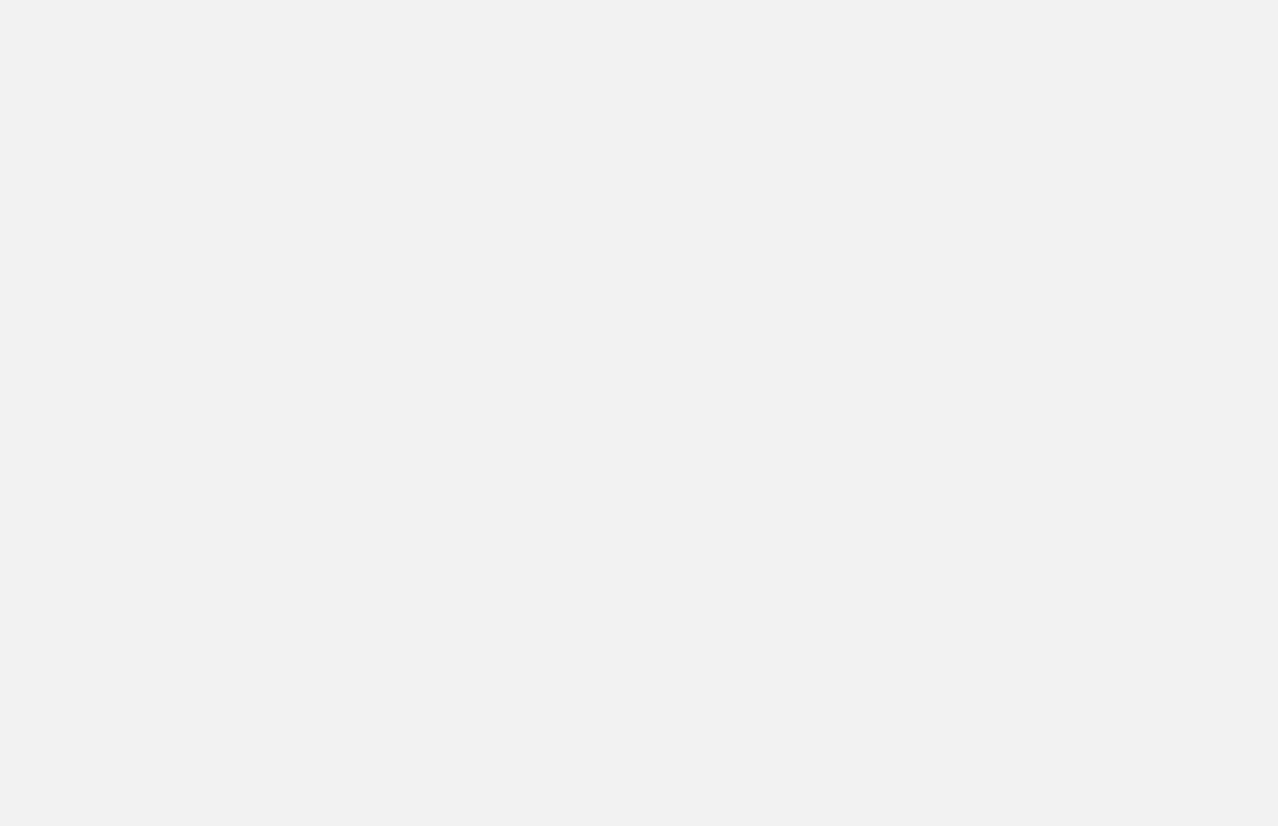 scroll, scrollTop: 0, scrollLeft: 0, axis: both 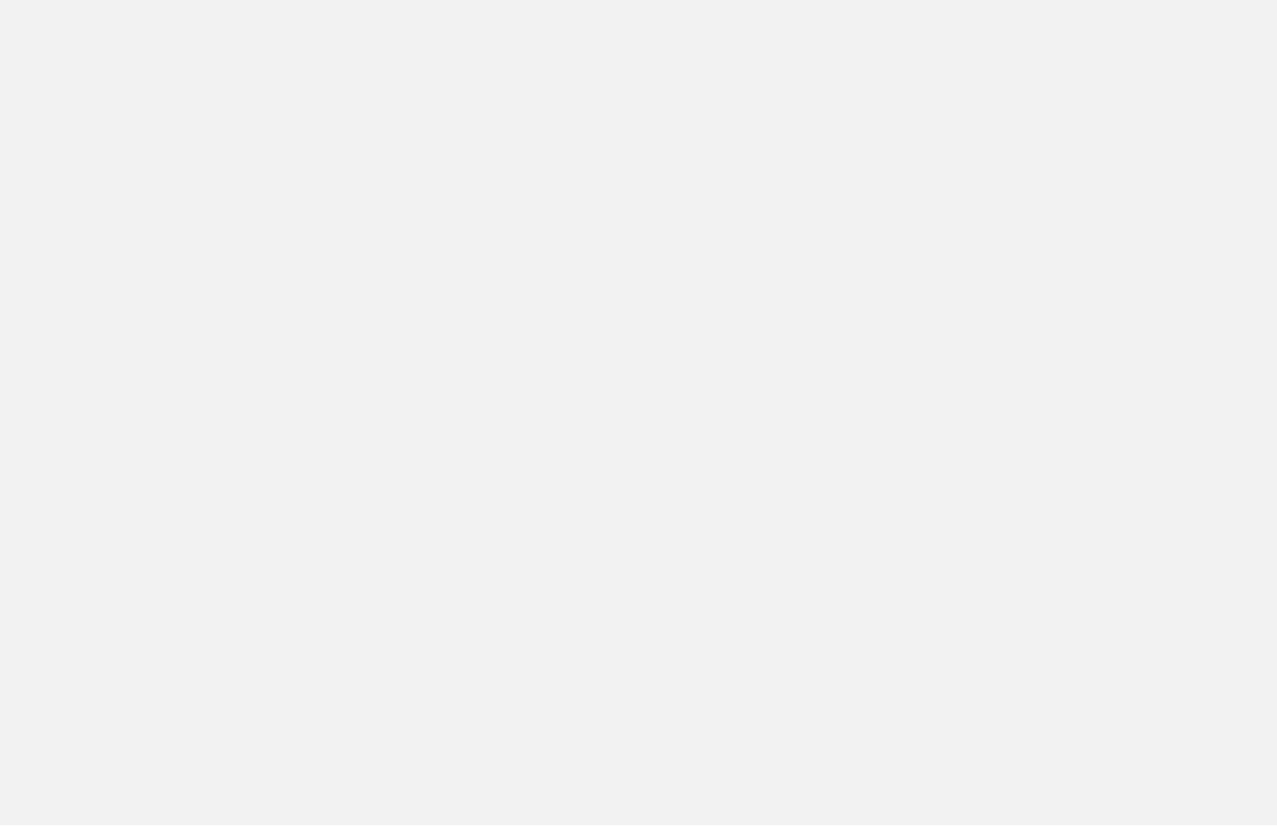 click at bounding box center [639, 413] 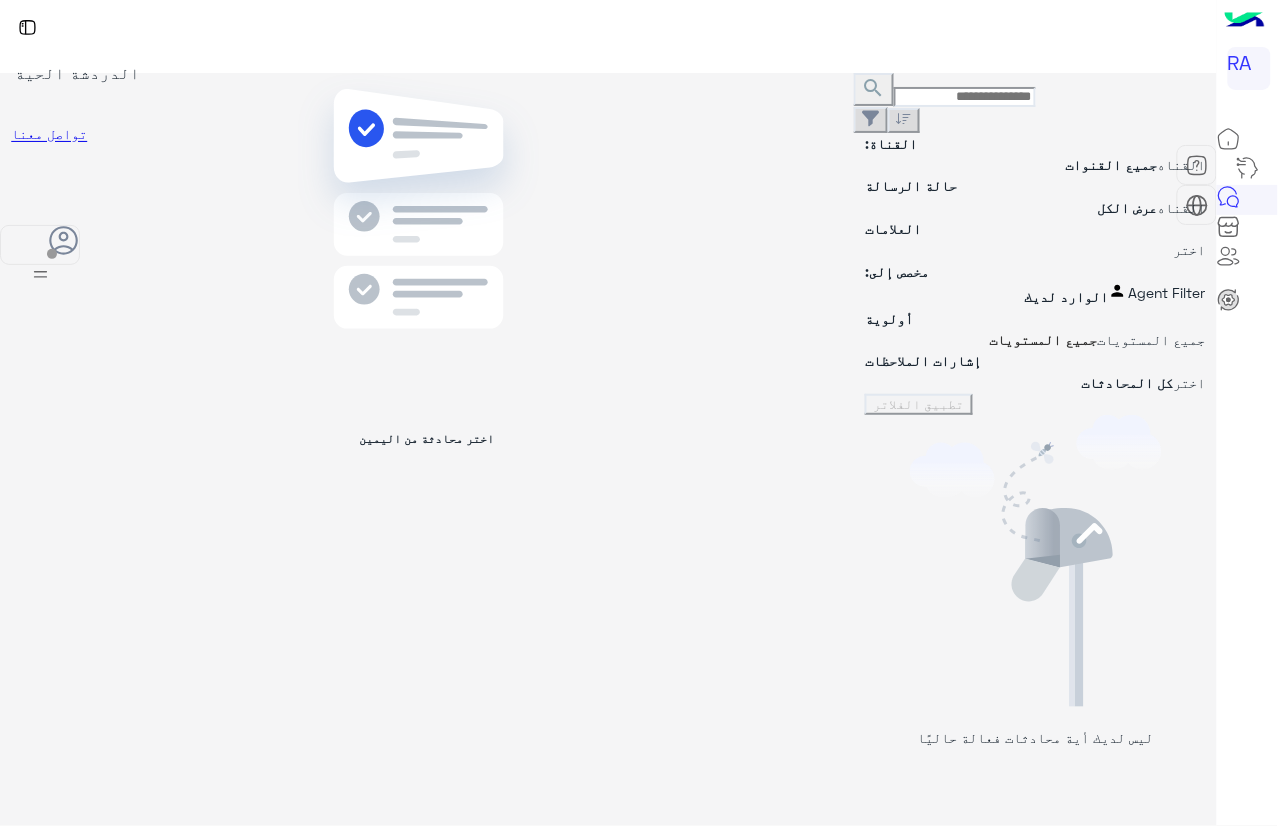 click on "Agent Filter  الوارد لديك" at bounding box center [1035, 294] 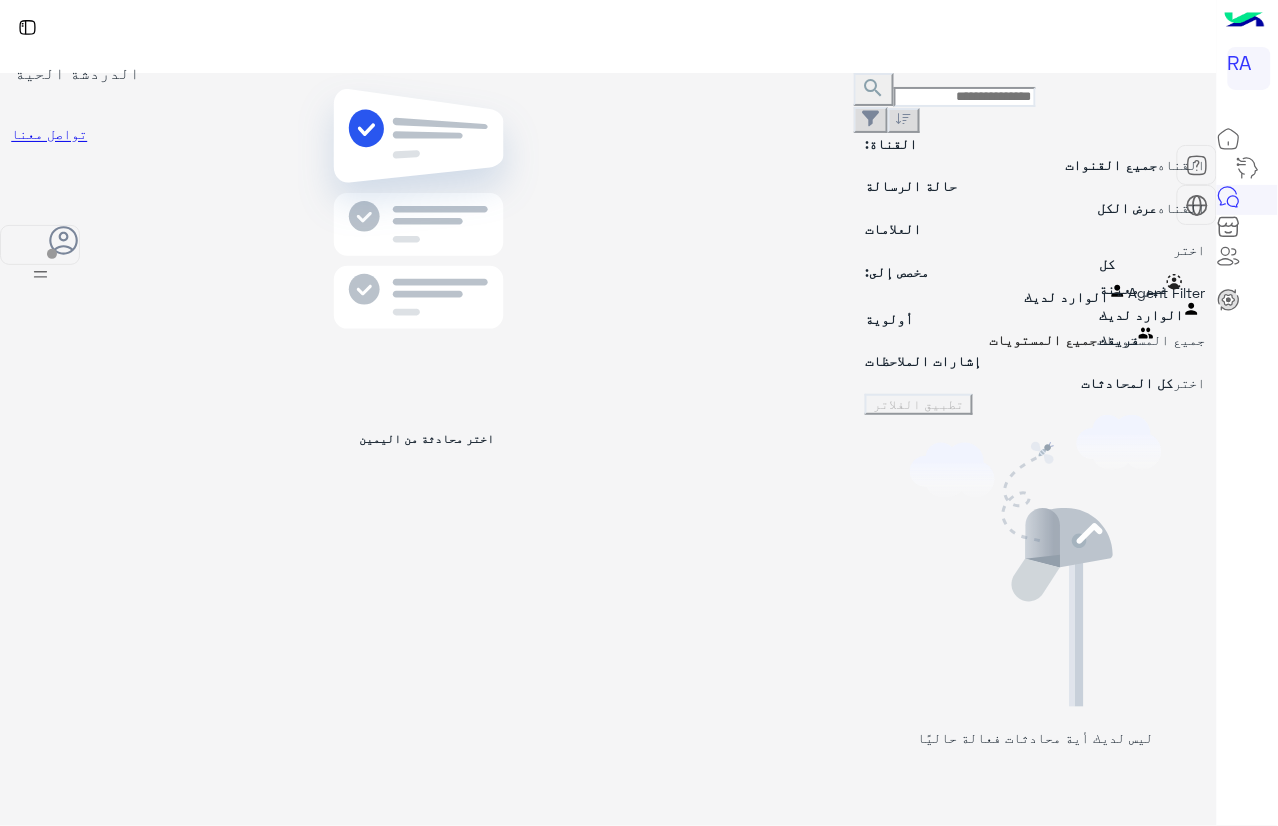 click on "غير معينة" at bounding box center [1155, 286] 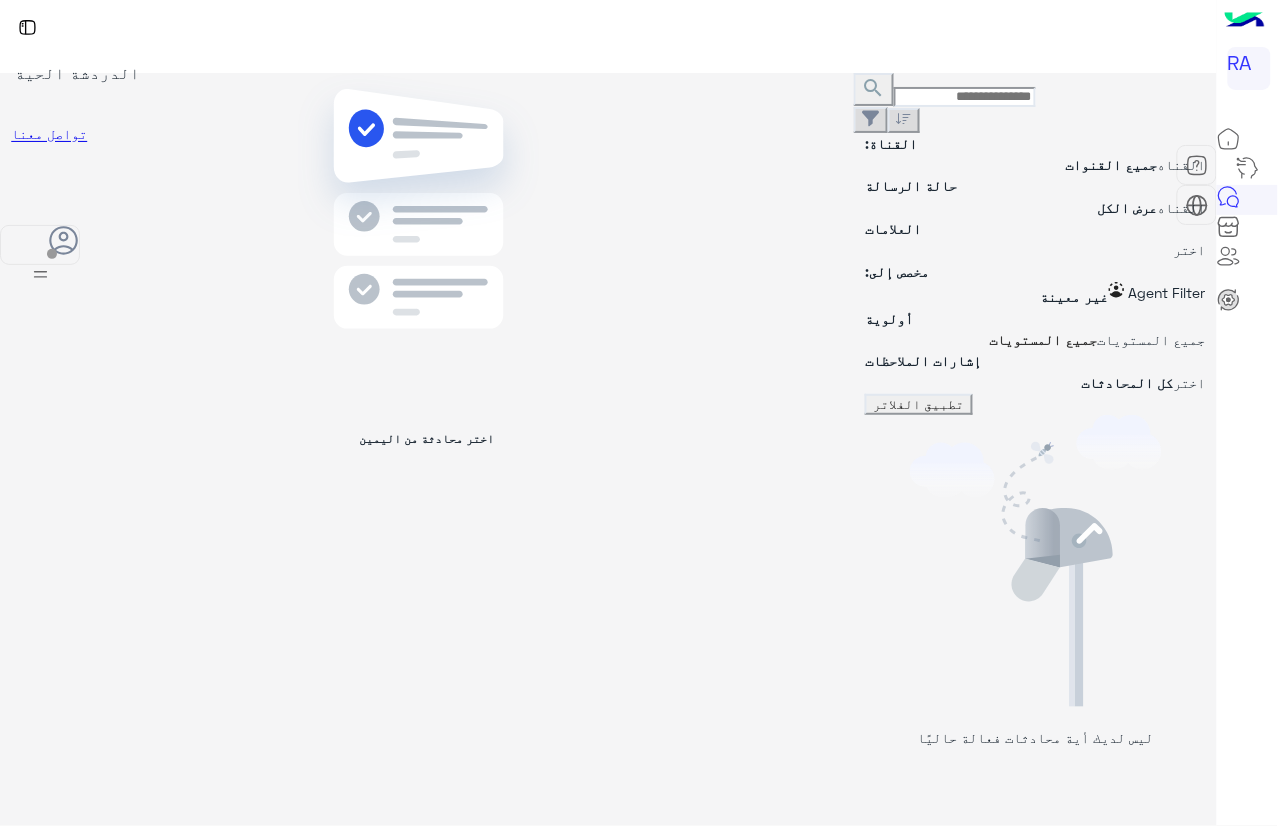 click on "تطبيق الفلاتر" at bounding box center [919, 404] 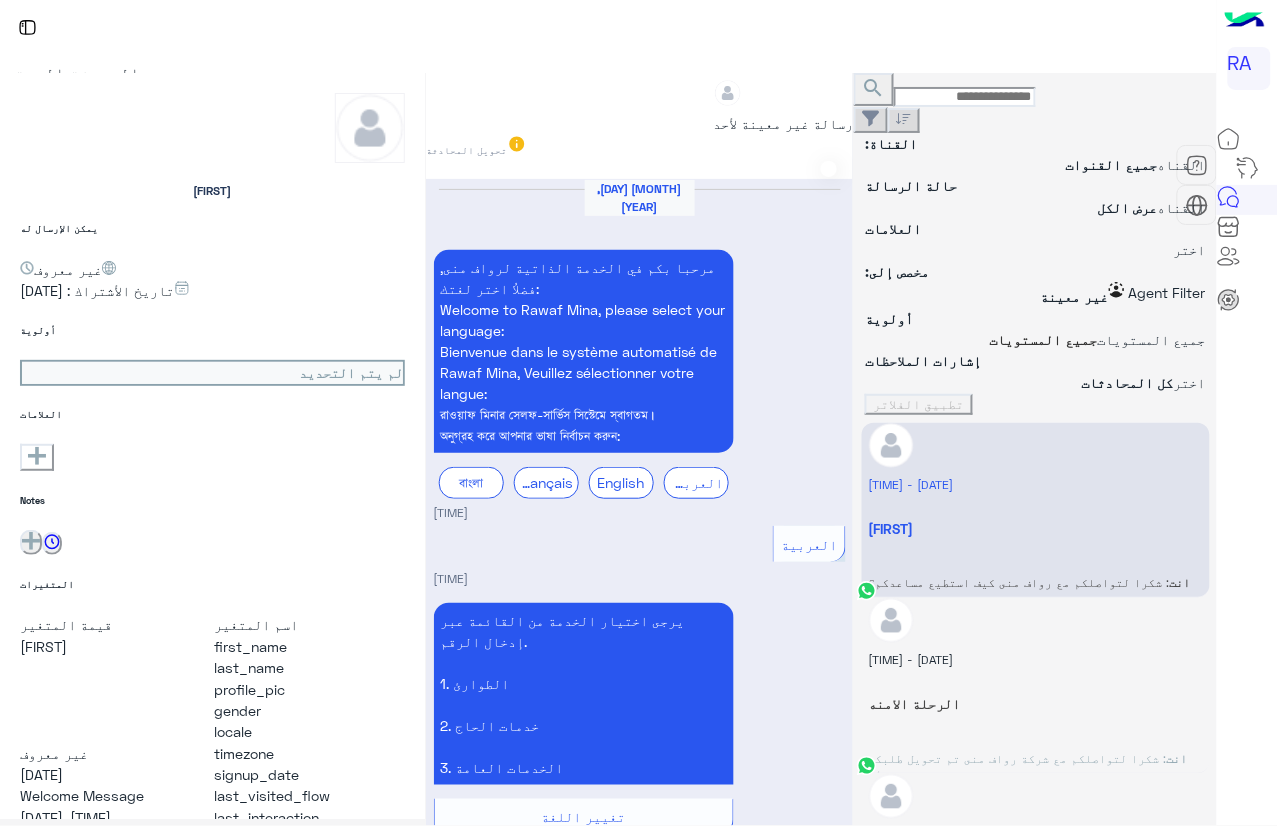 scroll, scrollTop: 1549, scrollLeft: 0, axis: vertical 